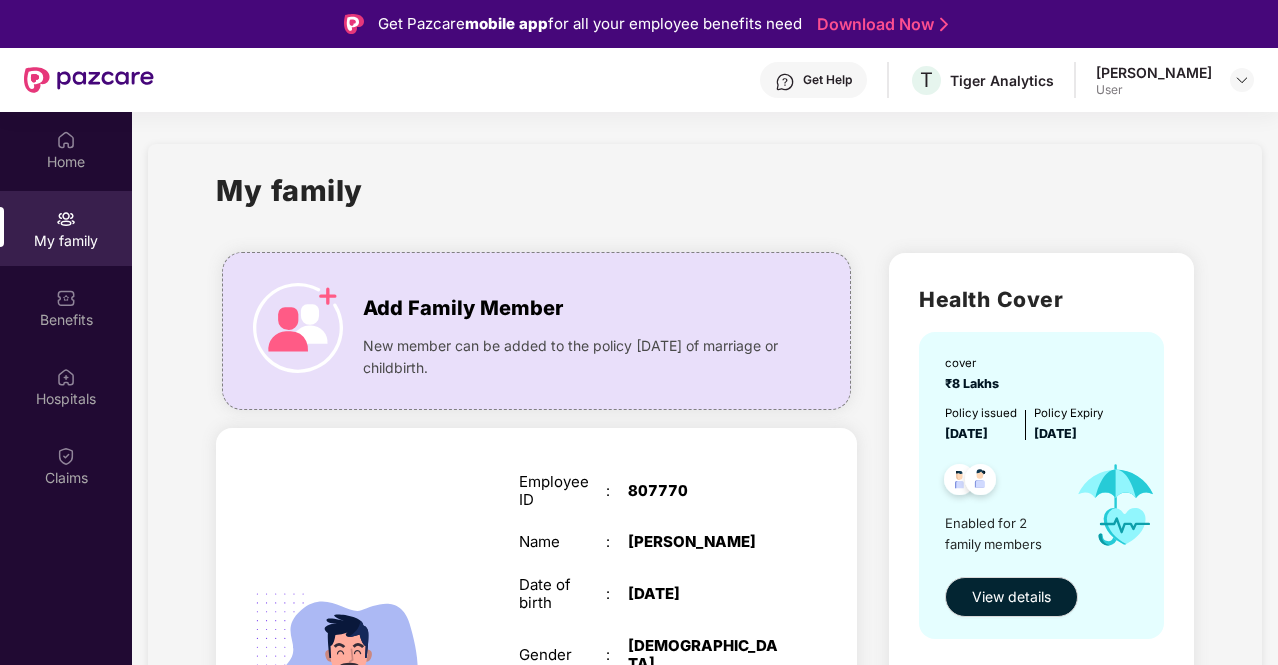 scroll, scrollTop: 112, scrollLeft: 0, axis: vertical 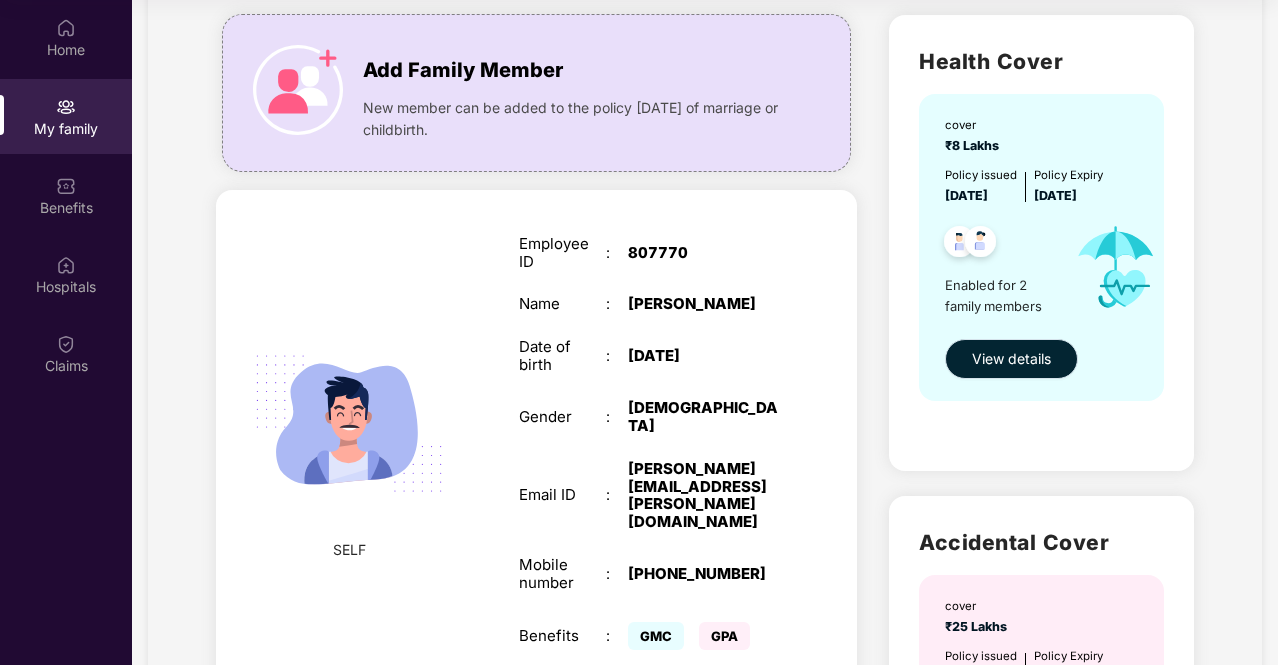 click on "View details" at bounding box center [1011, 359] 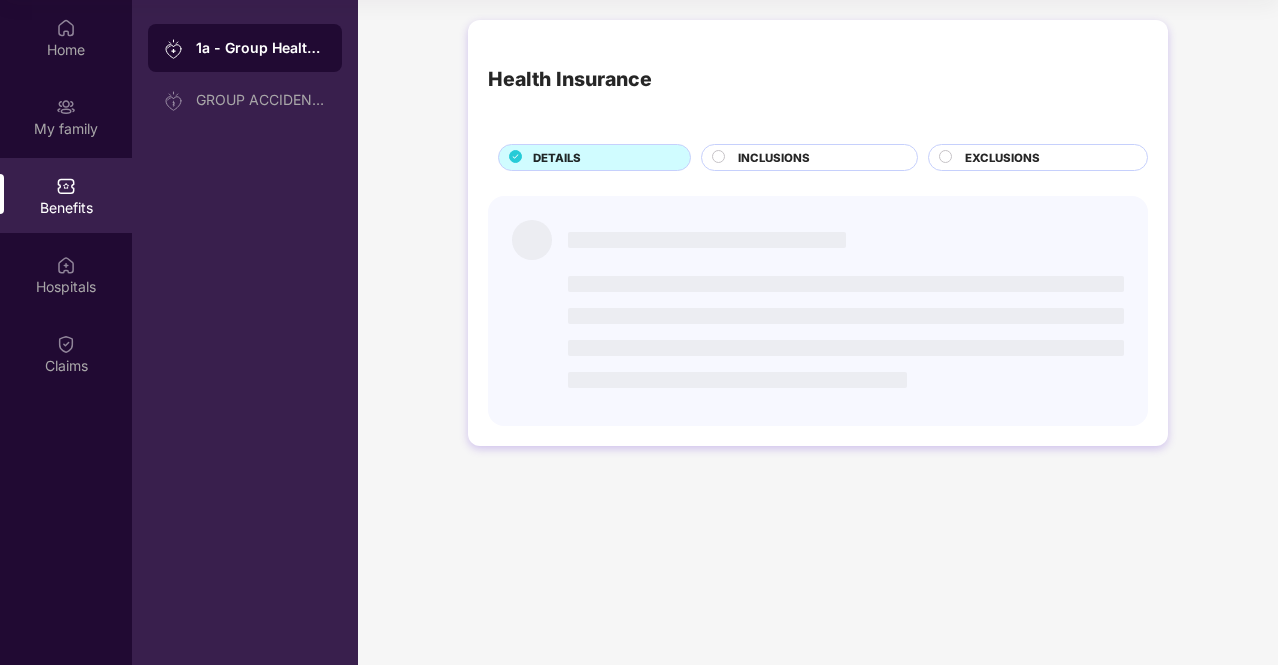 scroll, scrollTop: 0, scrollLeft: 0, axis: both 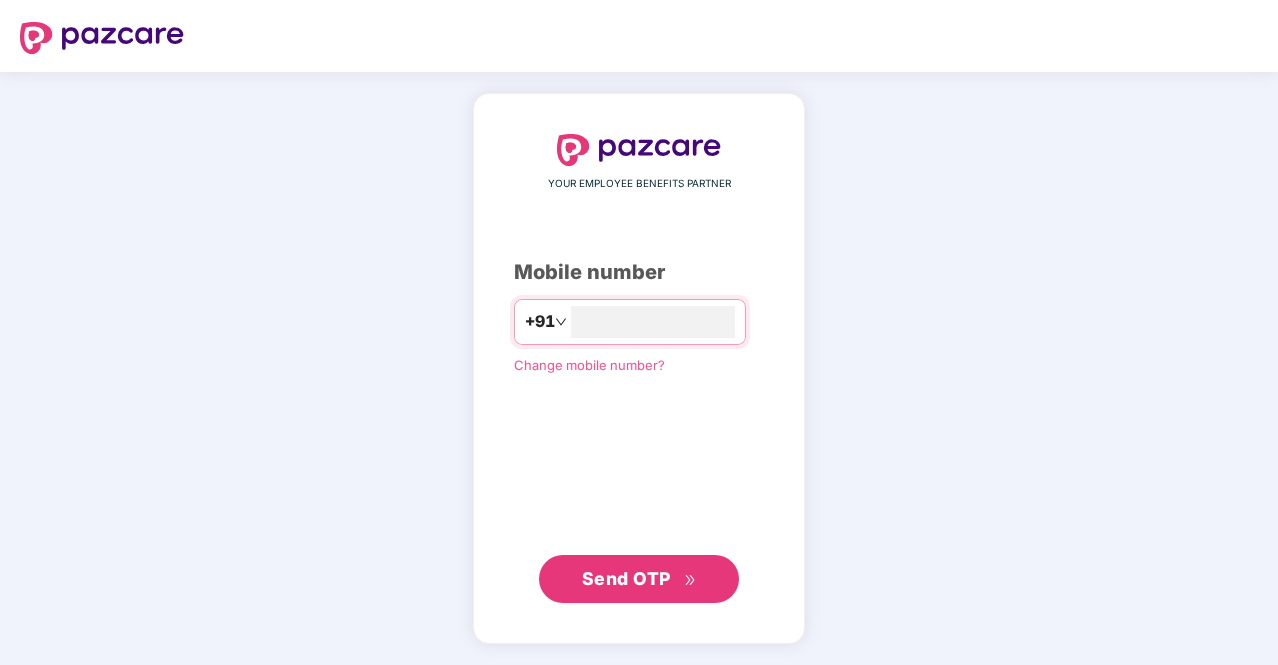 type on "**********" 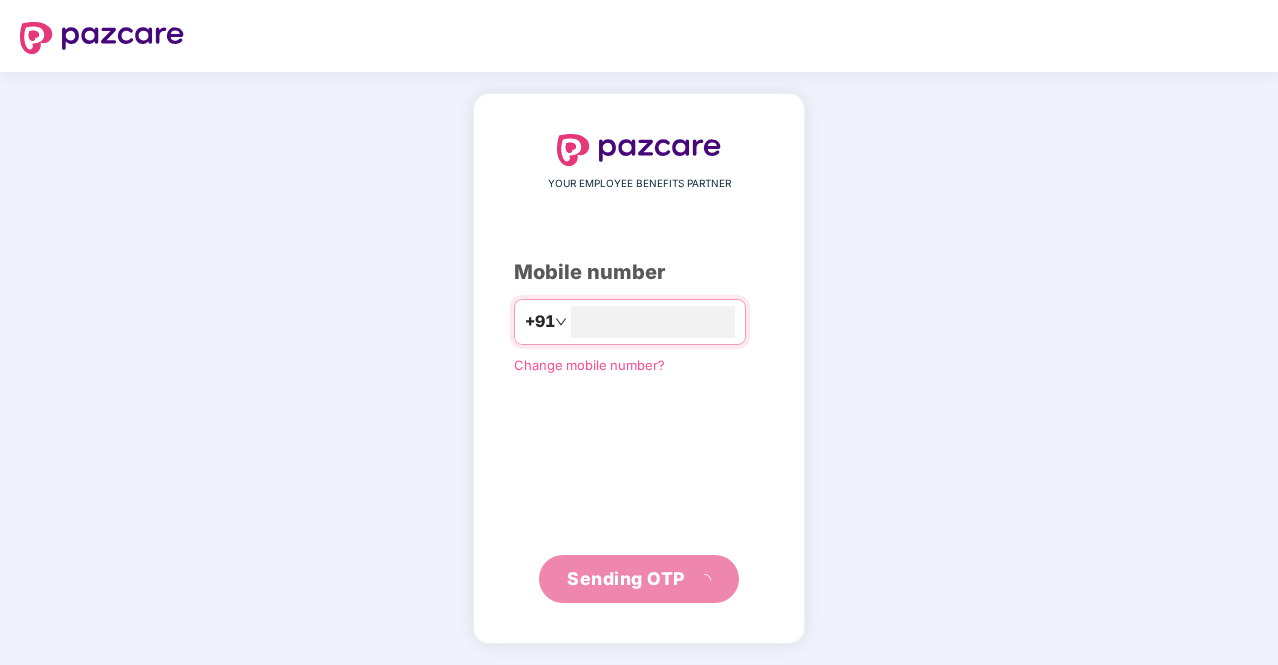 click on "**********" at bounding box center [639, 368] 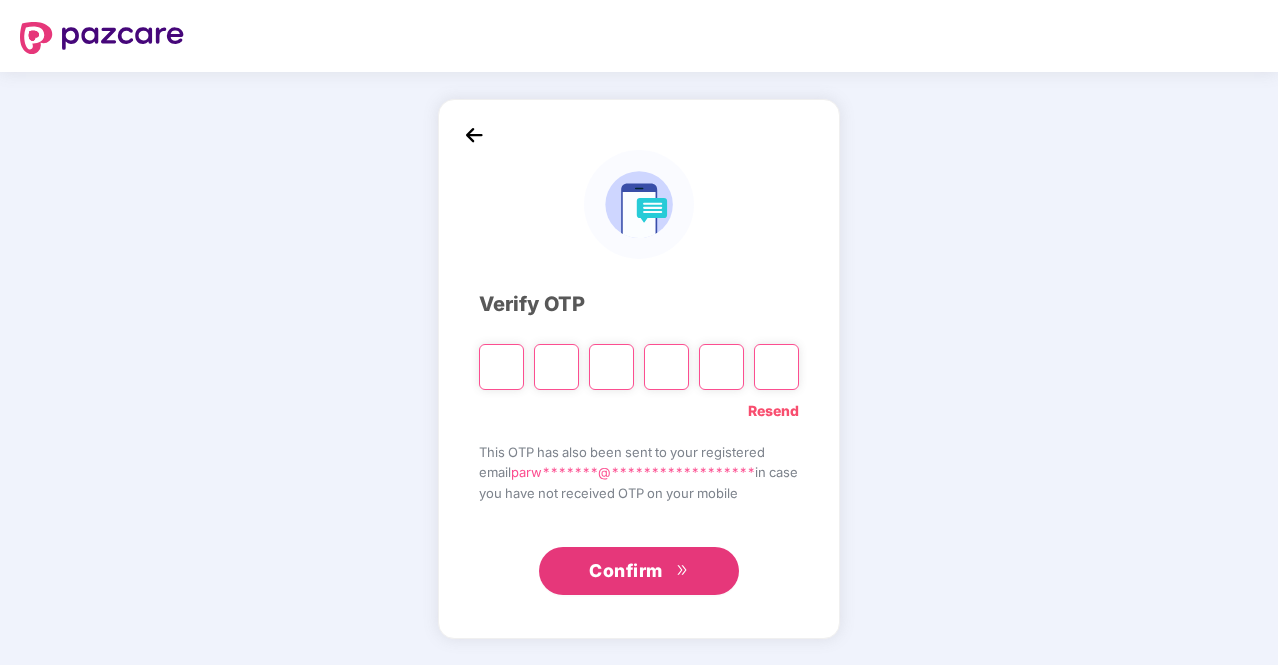 click on "**********" at bounding box center [639, 368] 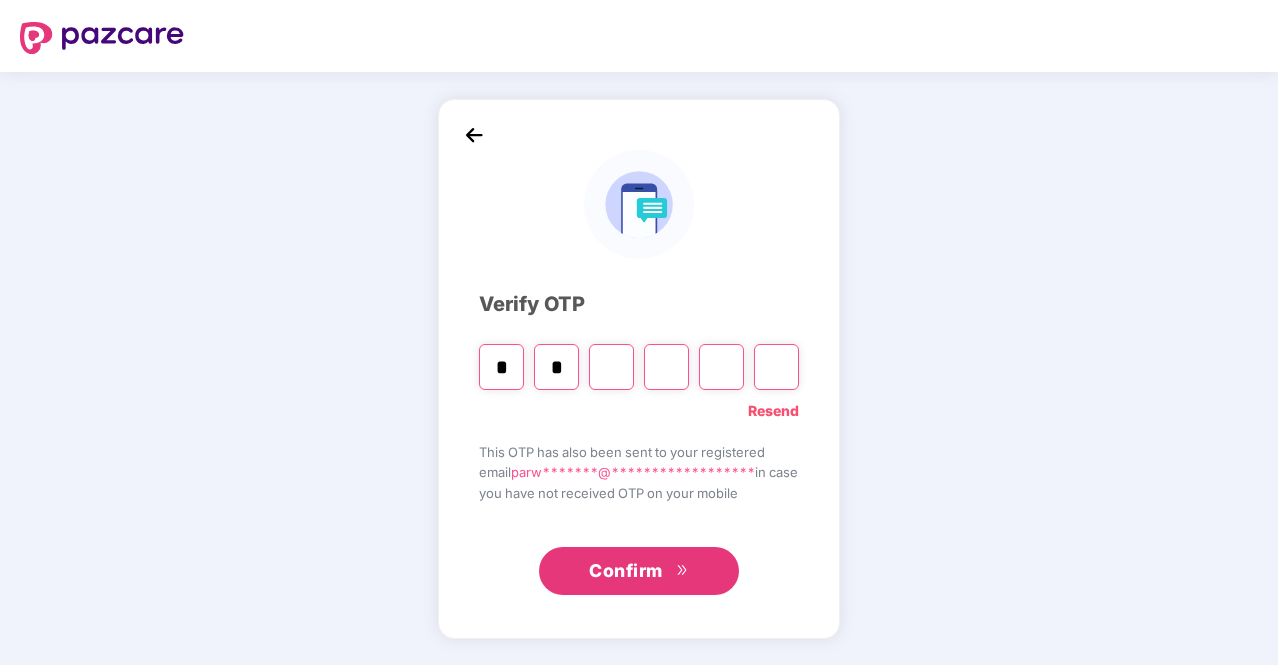 type on "*" 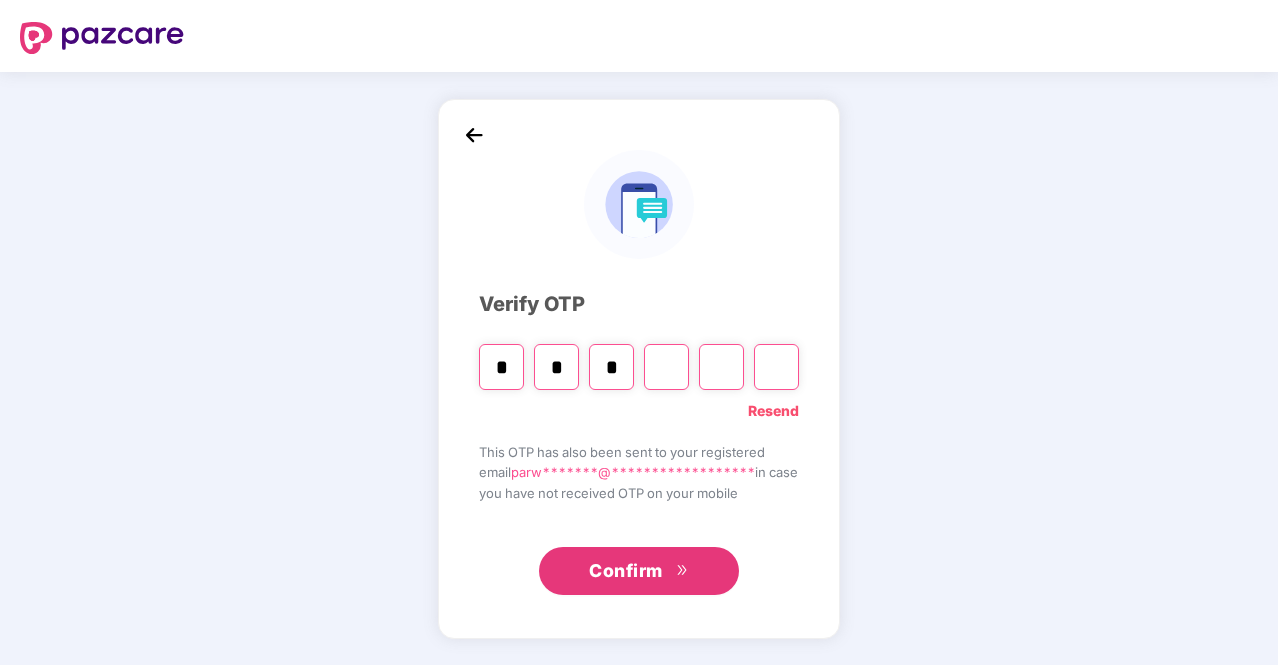 type on "*" 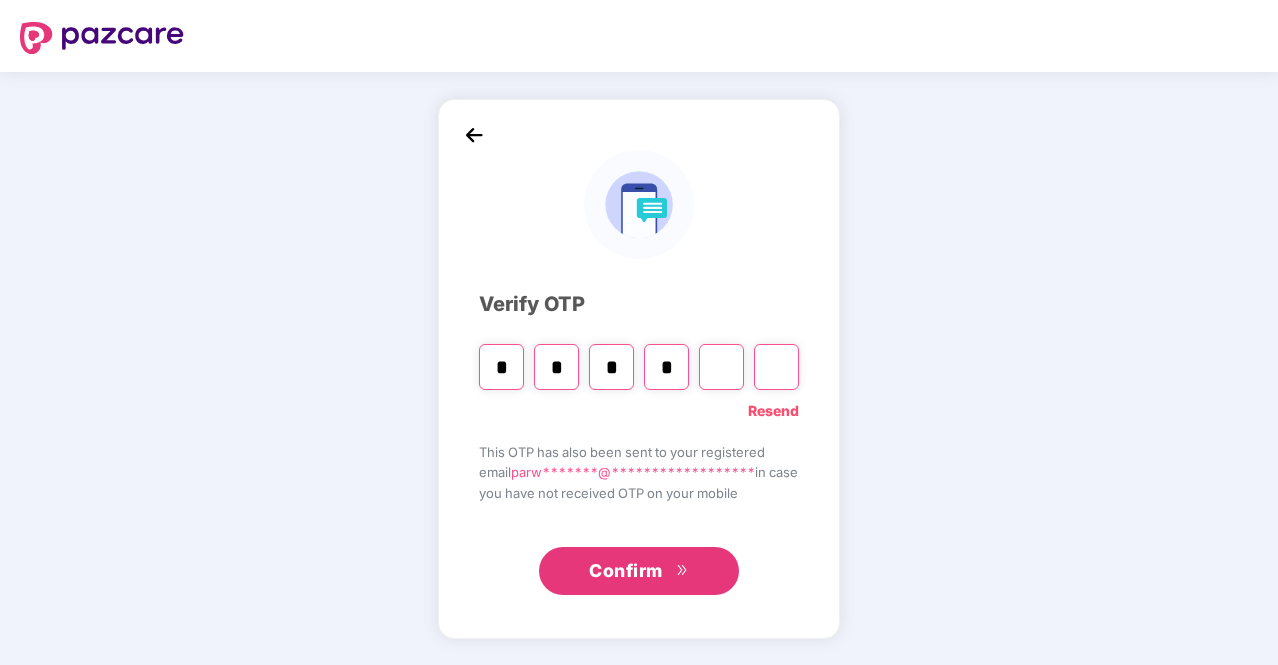type on "*" 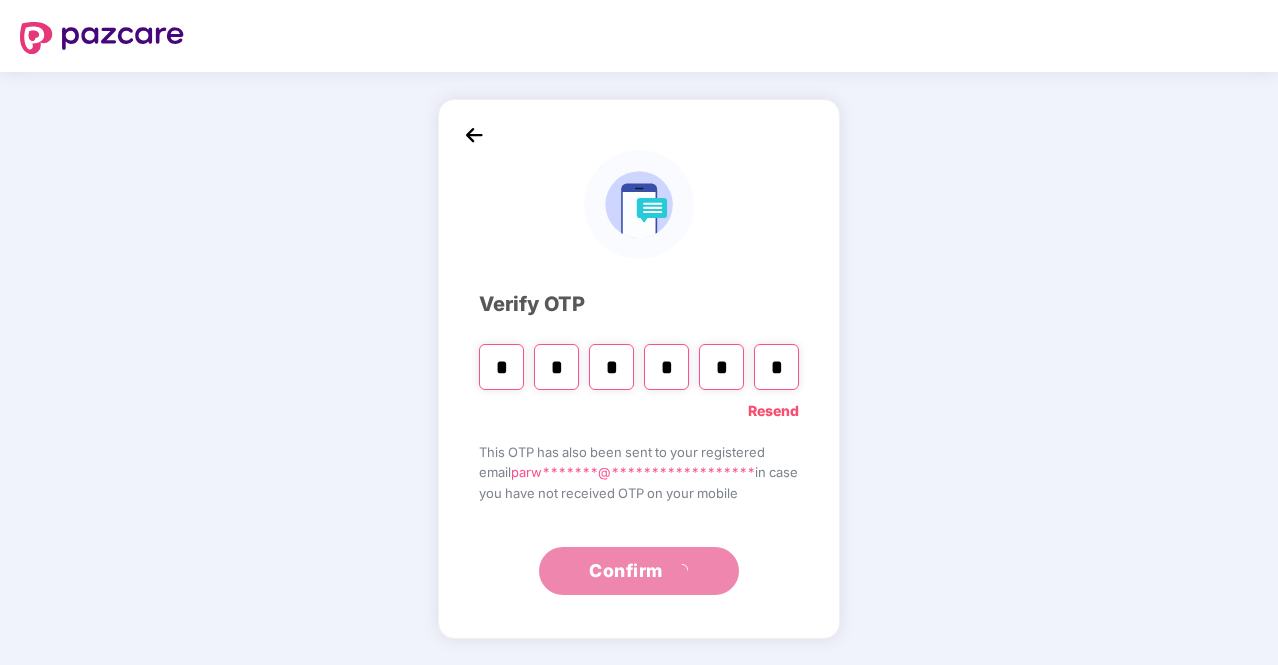 type on "*" 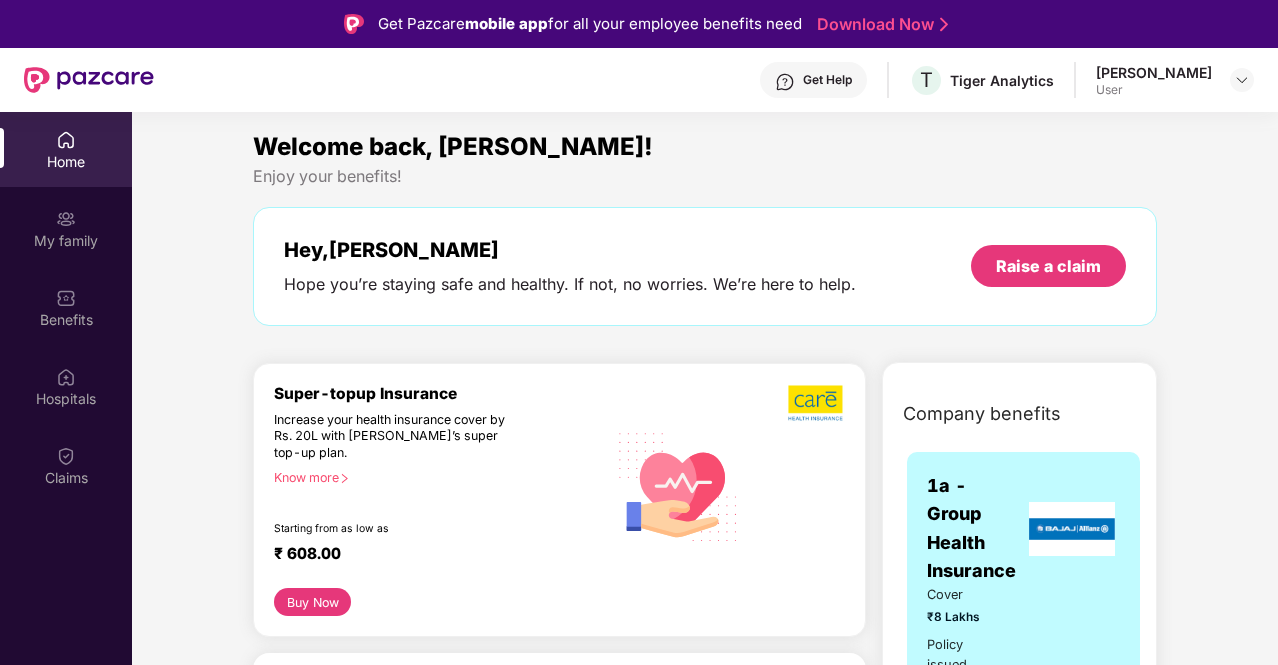 click on "Know more" at bounding box center (434, 477) 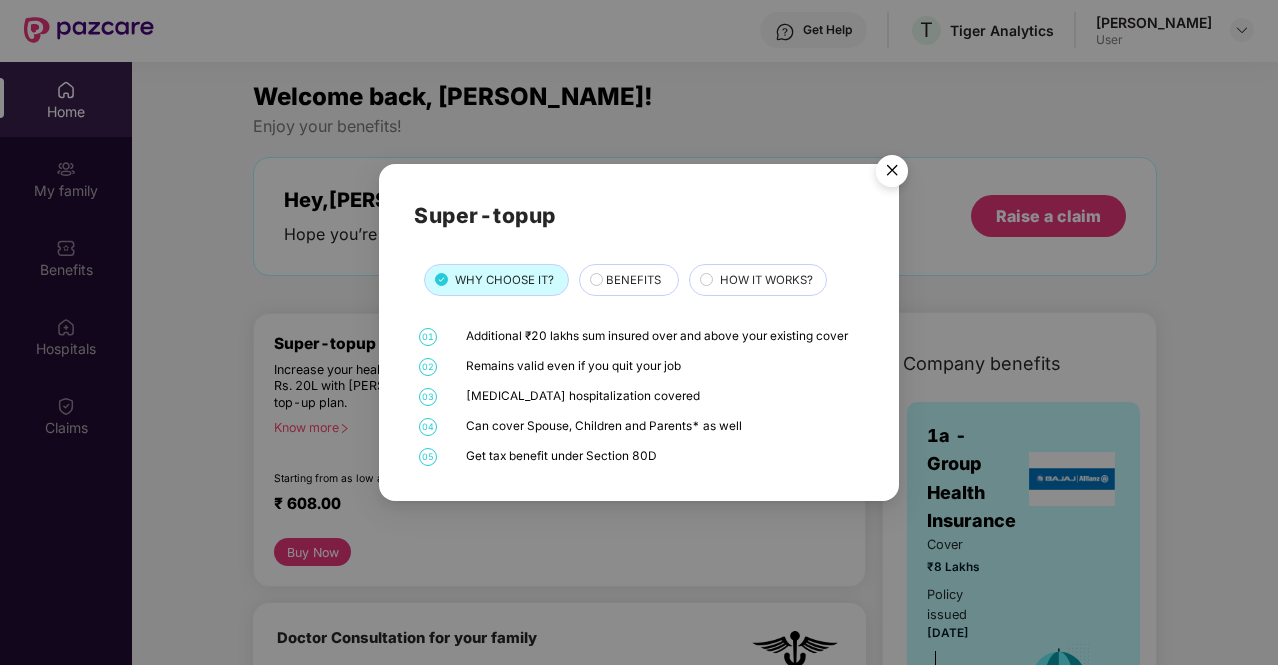scroll, scrollTop: 40, scrollLeft: 0, axis: vertical 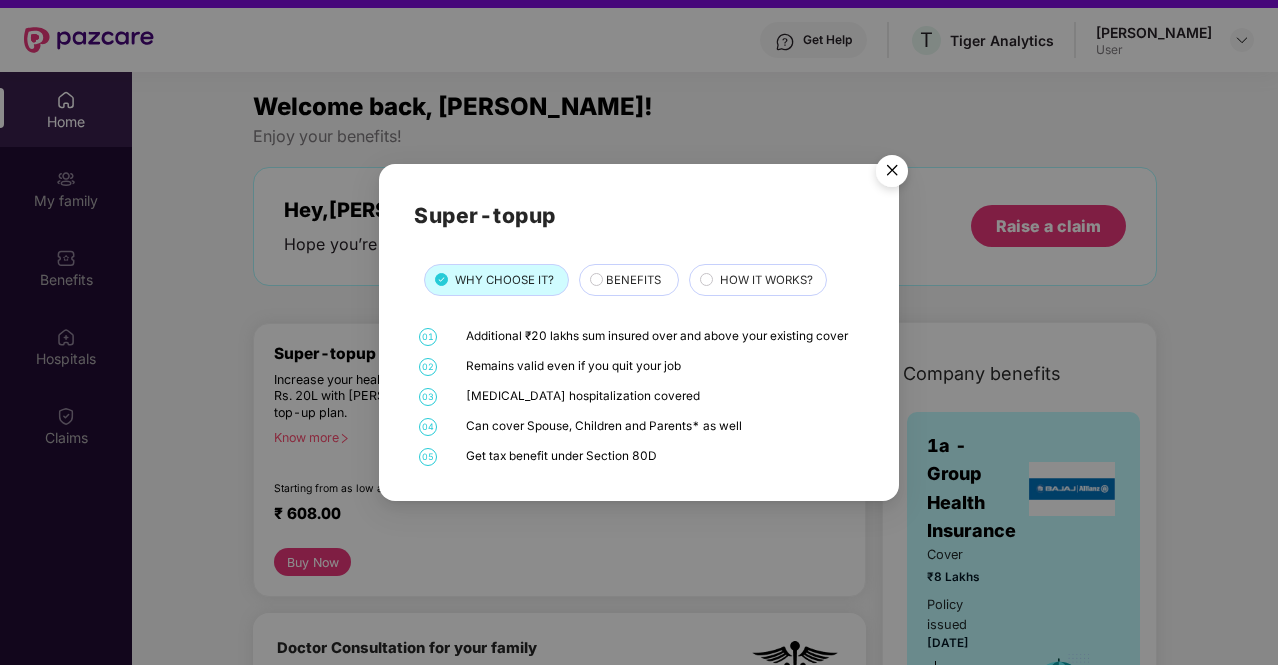 click on "BENEFITS" at bounding box center (633, 280) 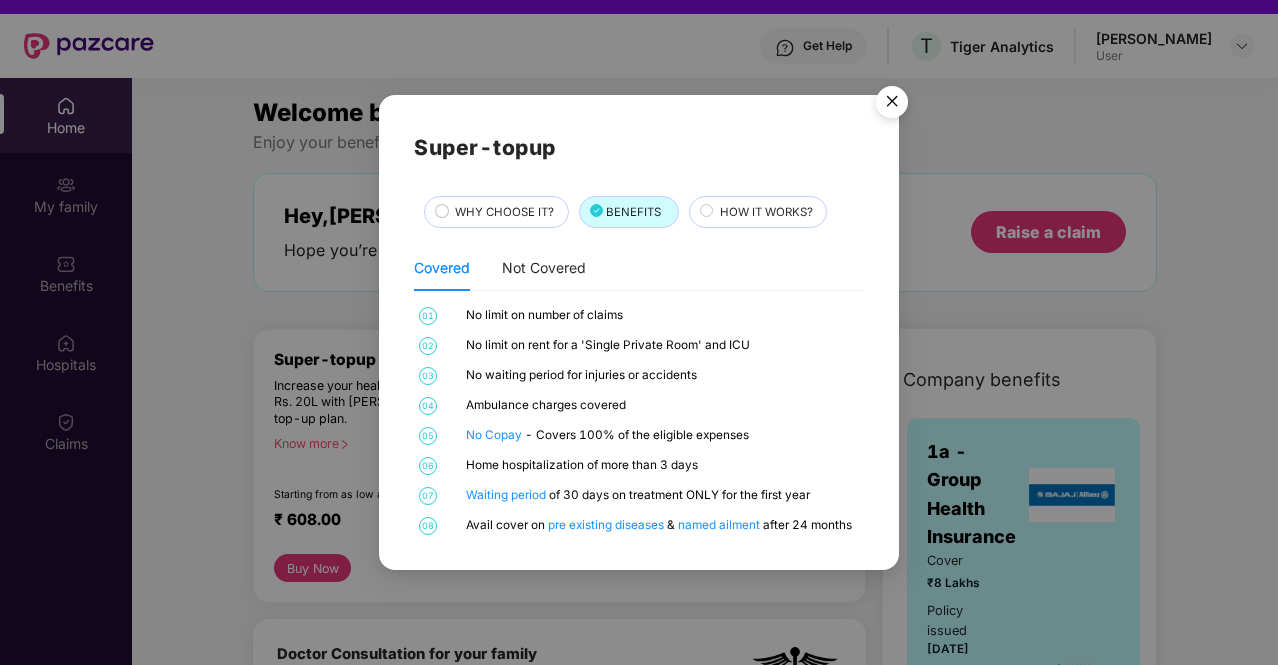 scroll, scrollTop: 31, scrollLeft: 0, axis: vertical 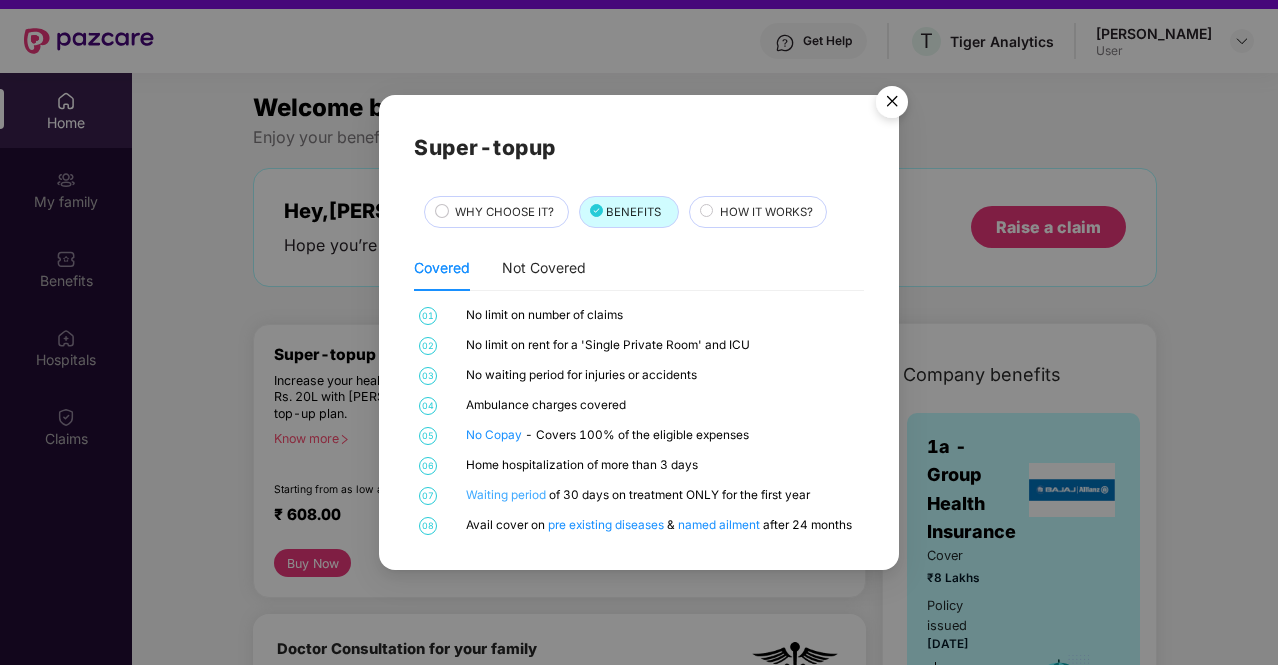 click on "Waiting period" at bounding box center [507, 495] 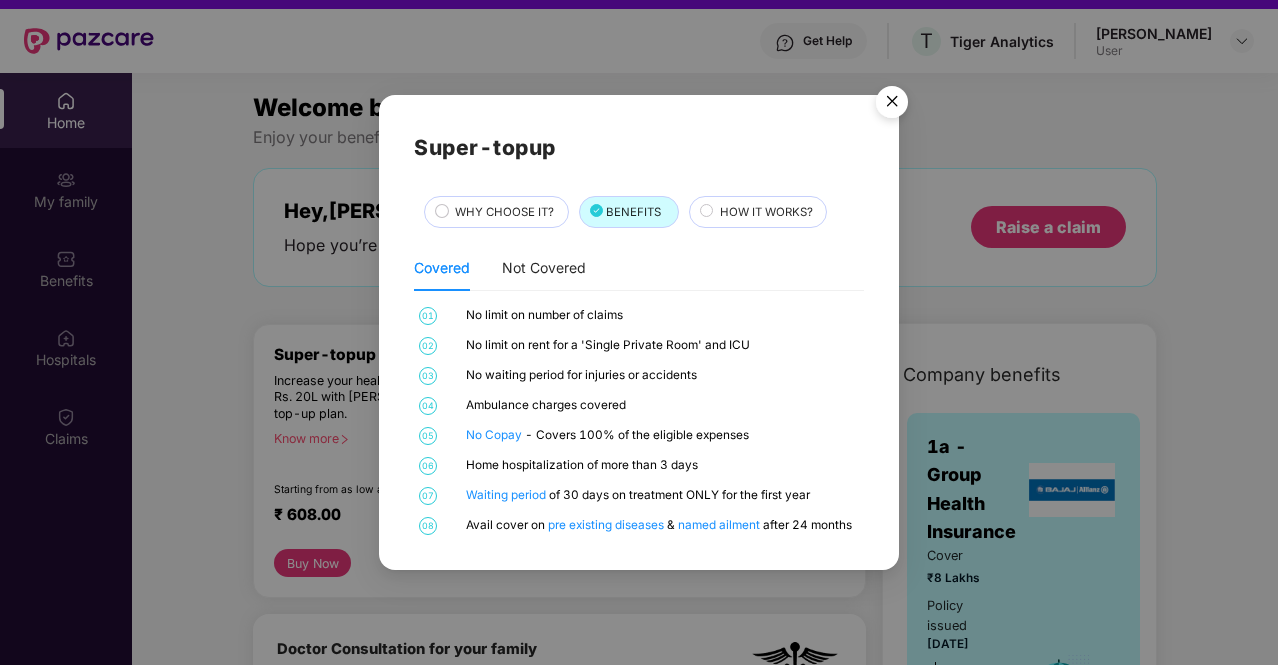 click on "HOW IT WORKS?" at bounding box center [766, 212] 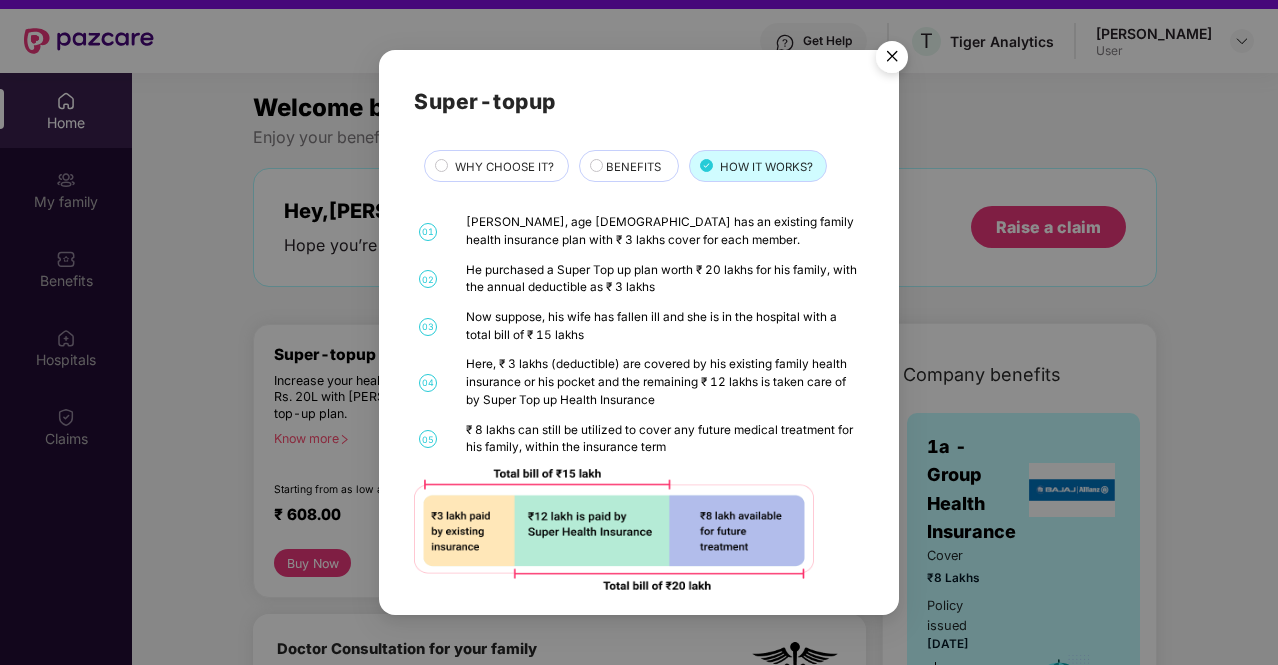 click at bounding box center (892, 60) 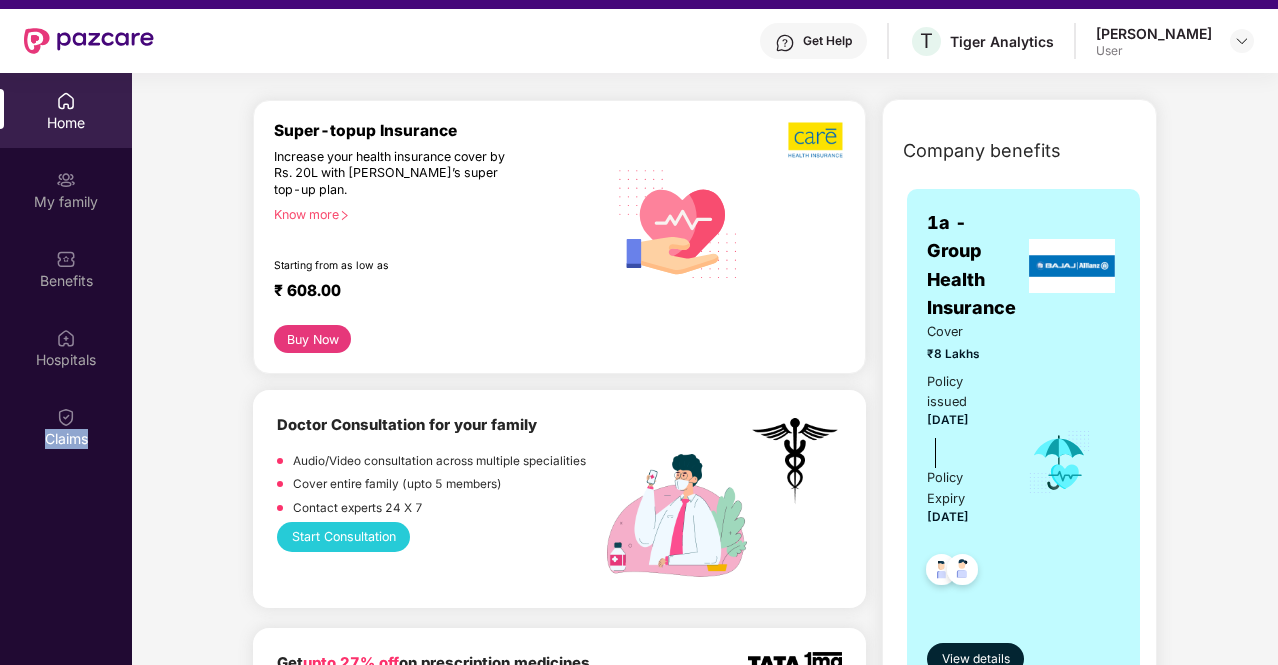 scroll, scrollTop: 226, scrollLeft: 0, axis: vertical 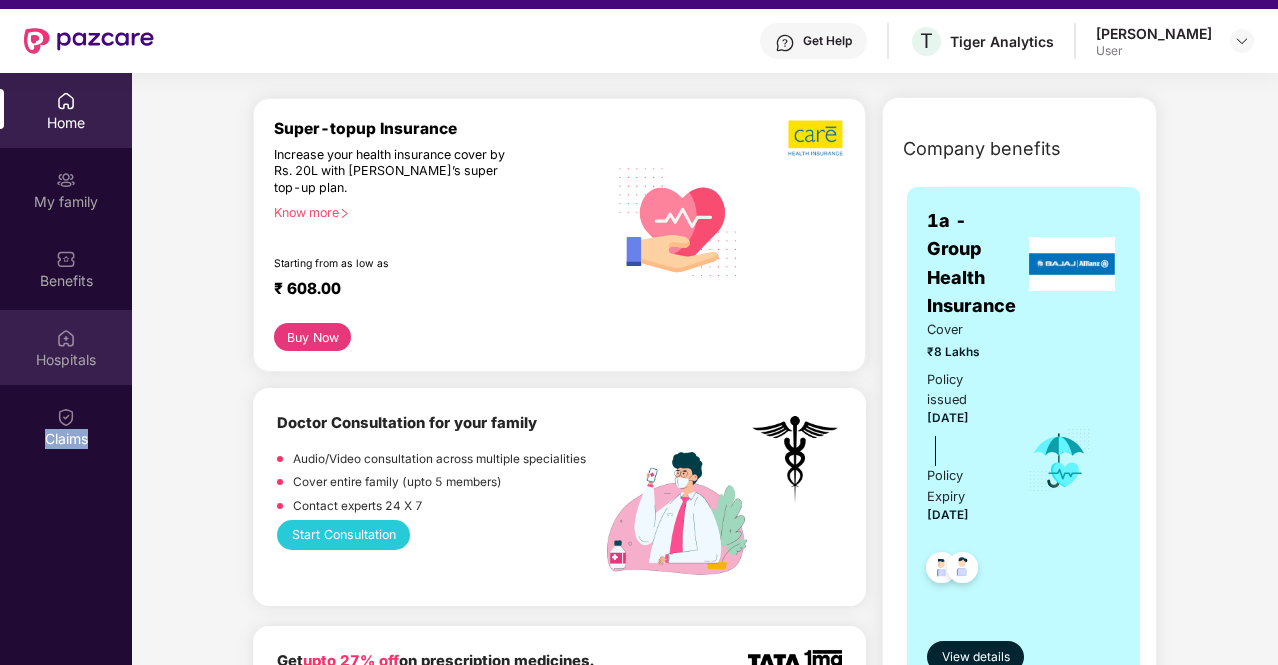 click on "Hospitals" at bounding box center [66, 360] 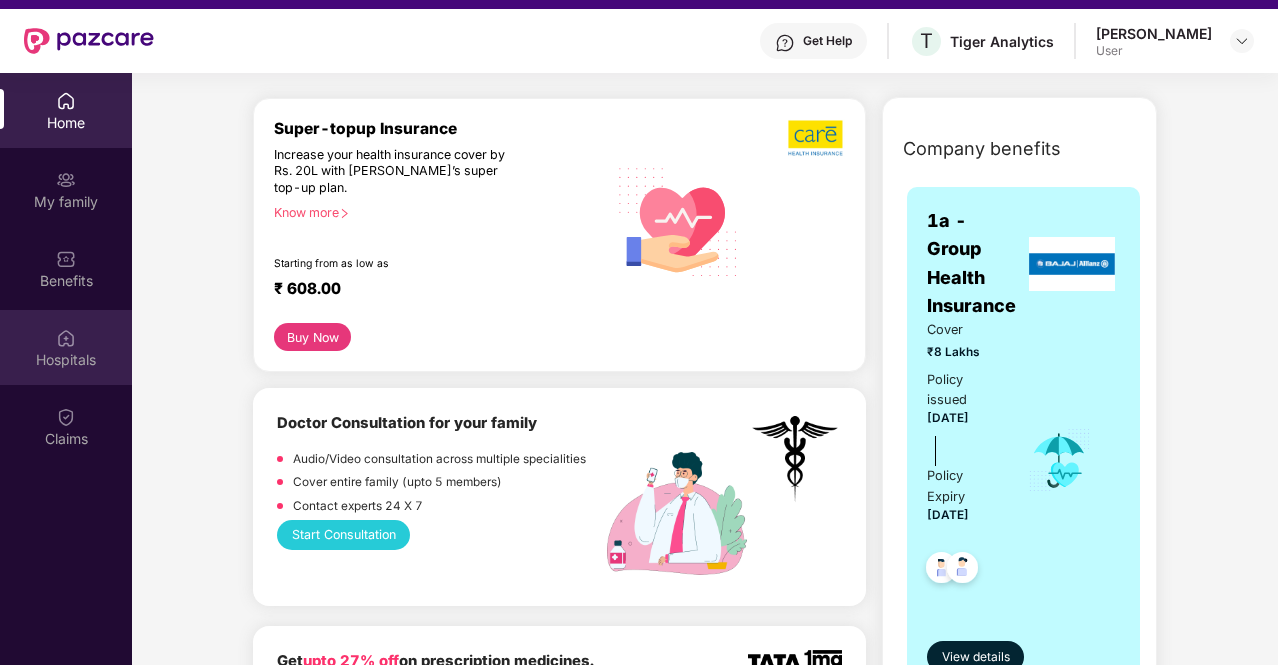 scroll, scrollTop: 0, scrollLeft: 0, axis: both 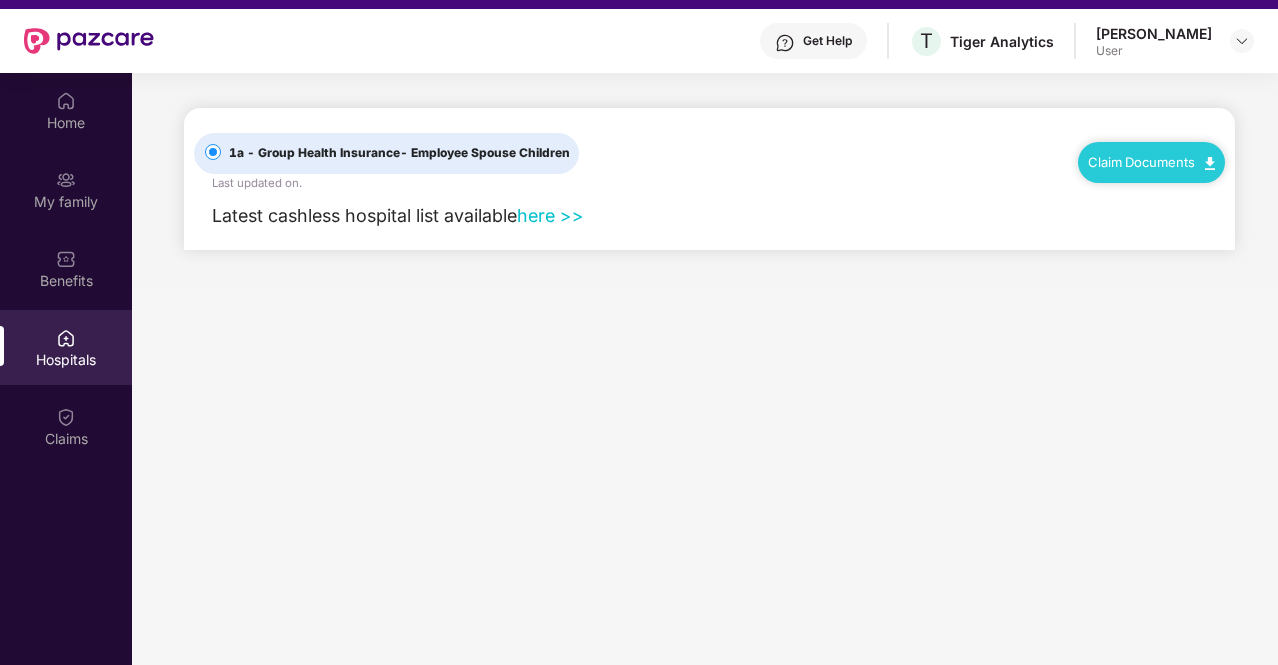 click on "Home My family Benefits Hospitals Claims" at bounding box center [66, 405] 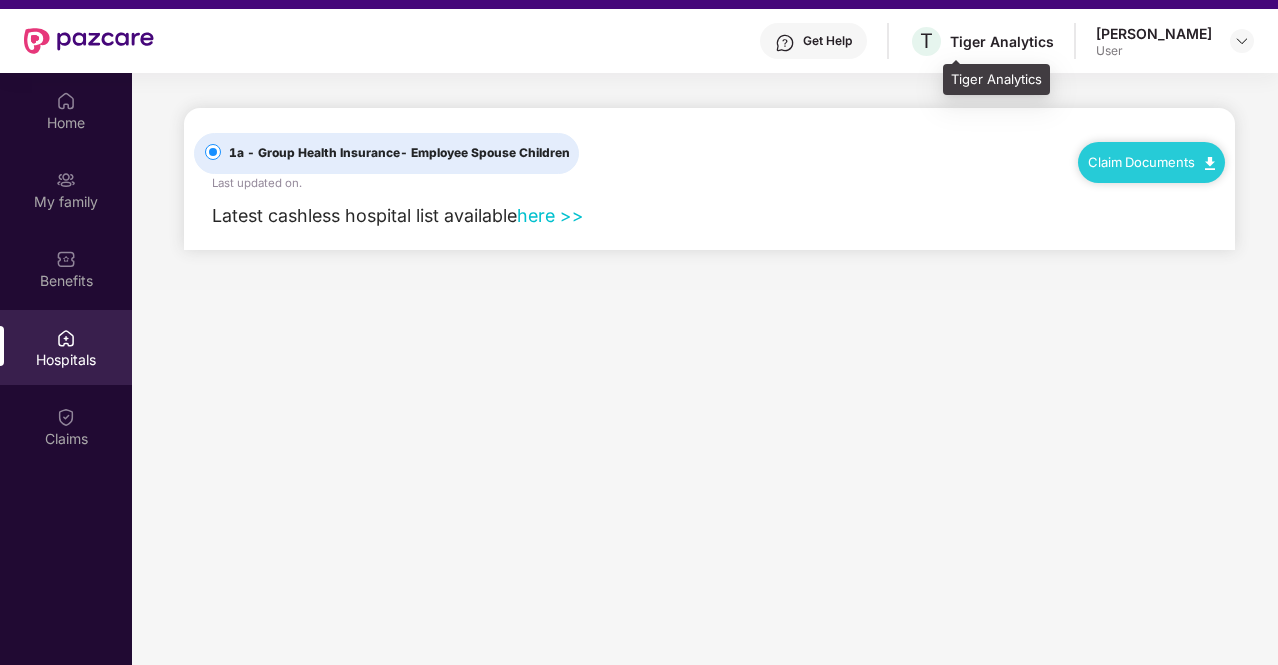 click on "Tiger Analytics" at bounding box center [1002, 41] 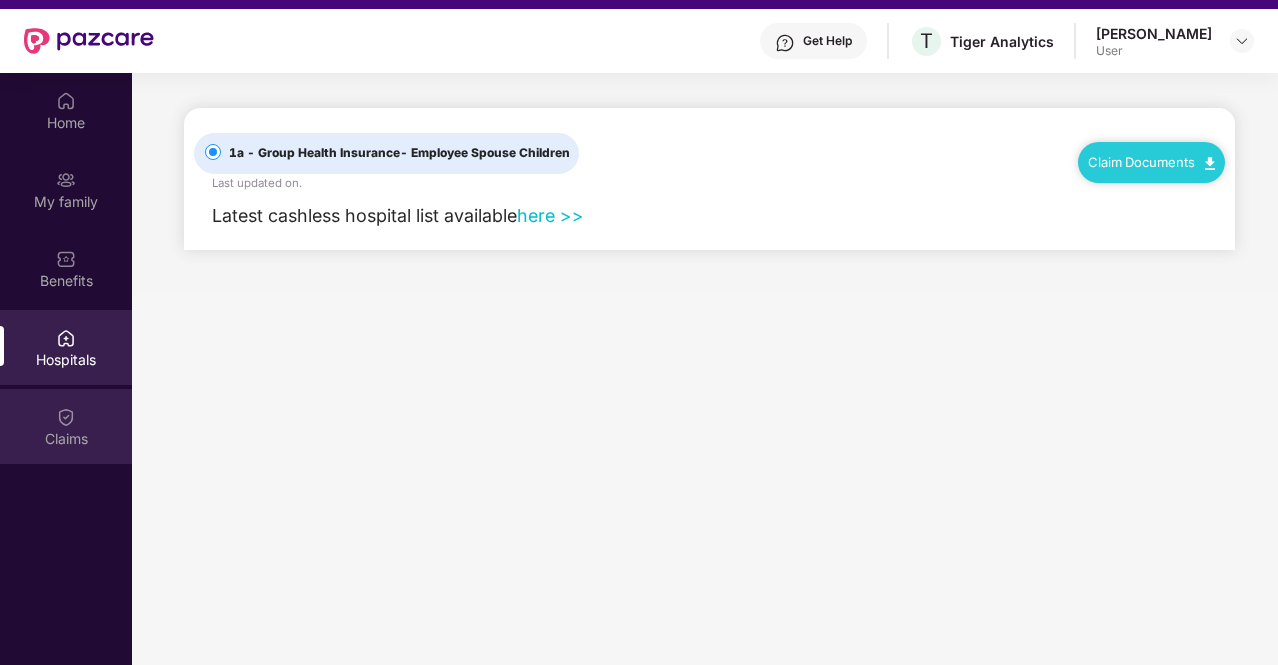 click on "Claims" at bounding box center [66, 439] 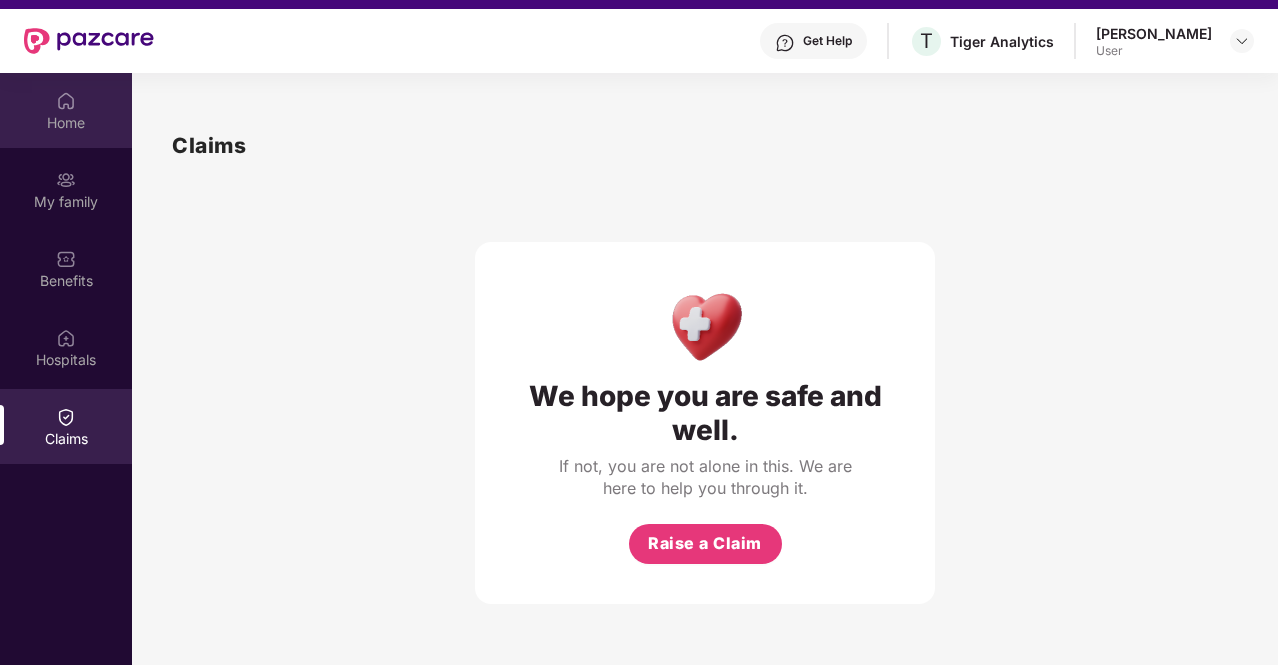 click on "Home" at bounding box center (66, 123) 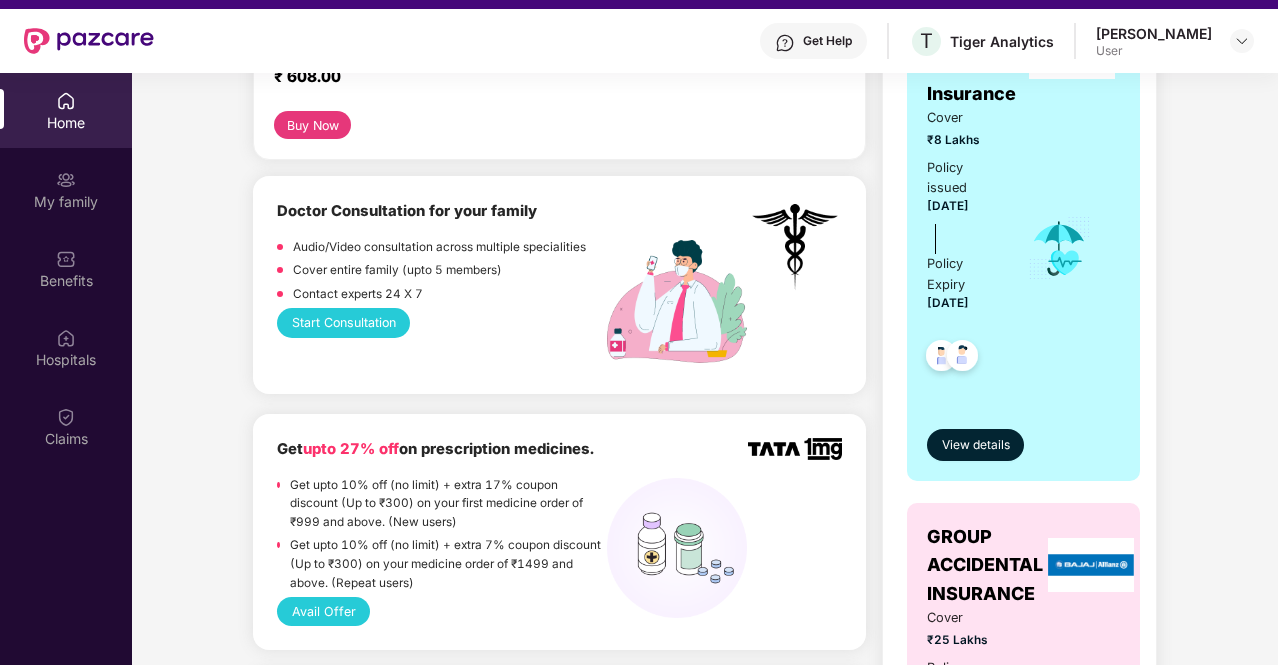 scroll, scrollTop: 438, scrollLeft: 0, axis: vertical 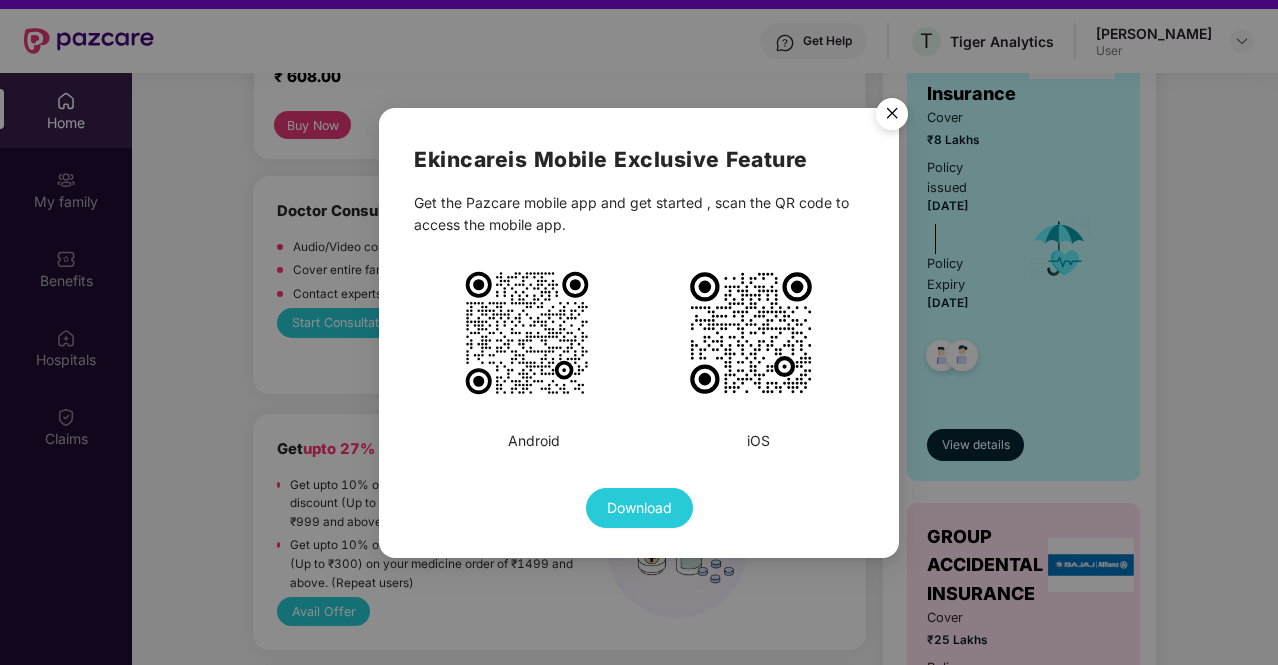 click at bounding box center (527, 333) 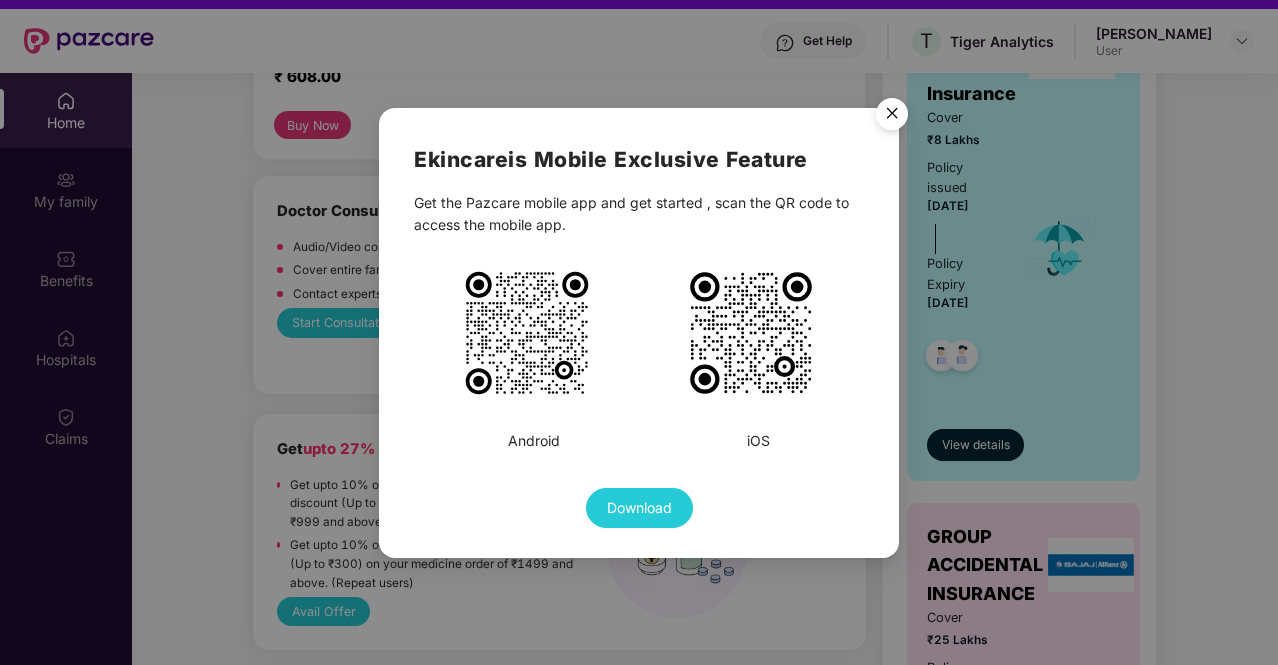 click at bounding box center (892, 117) 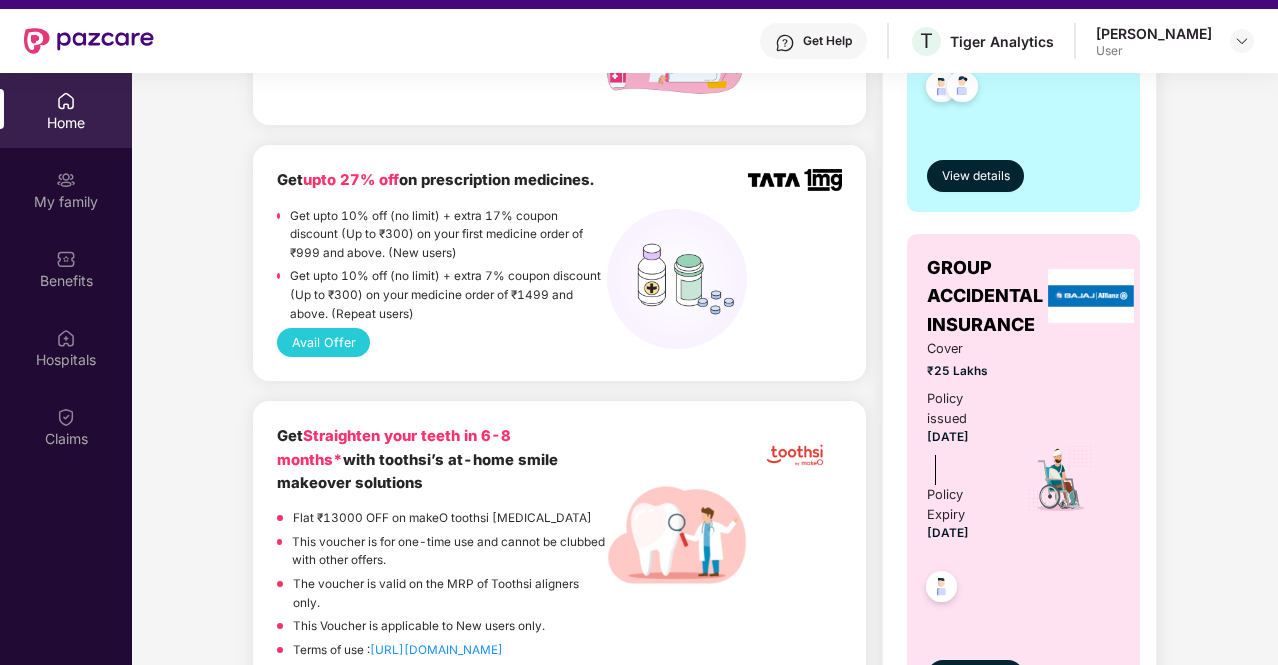 scroll, scrollTop: 707, scrollLeft: 0, axis: vertical 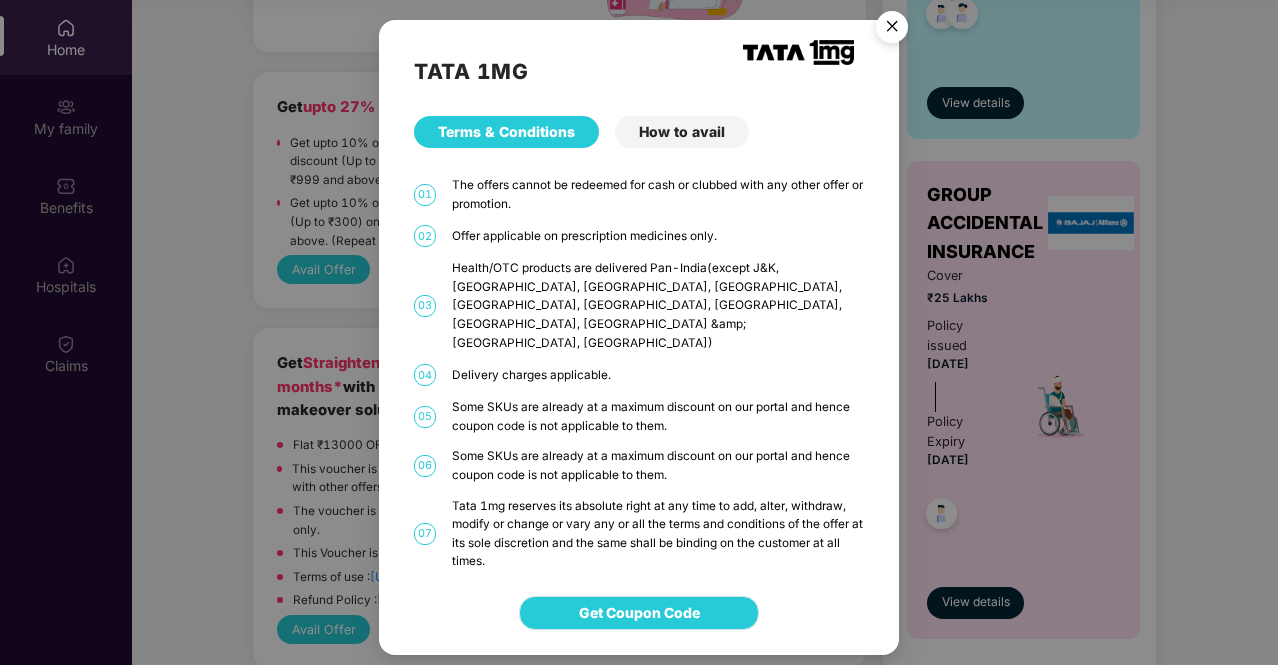 click on "Get Coupon Code" at bounding box center (639, 613) 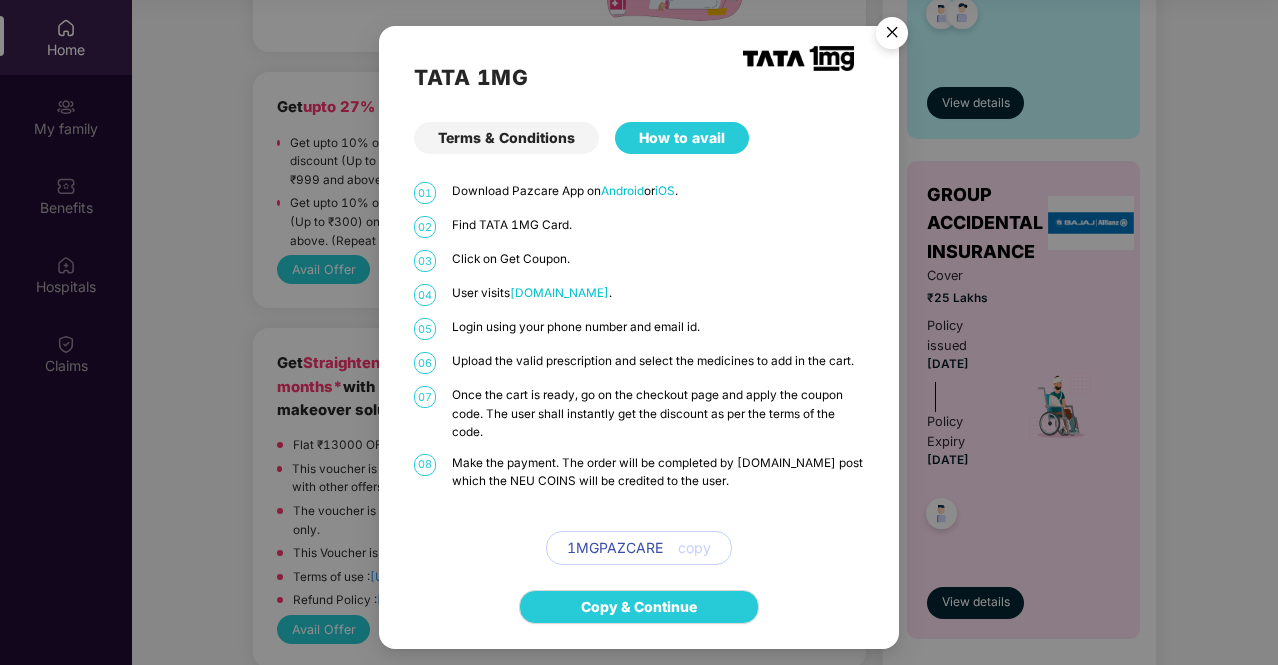 click at bounding box center [892, 36] 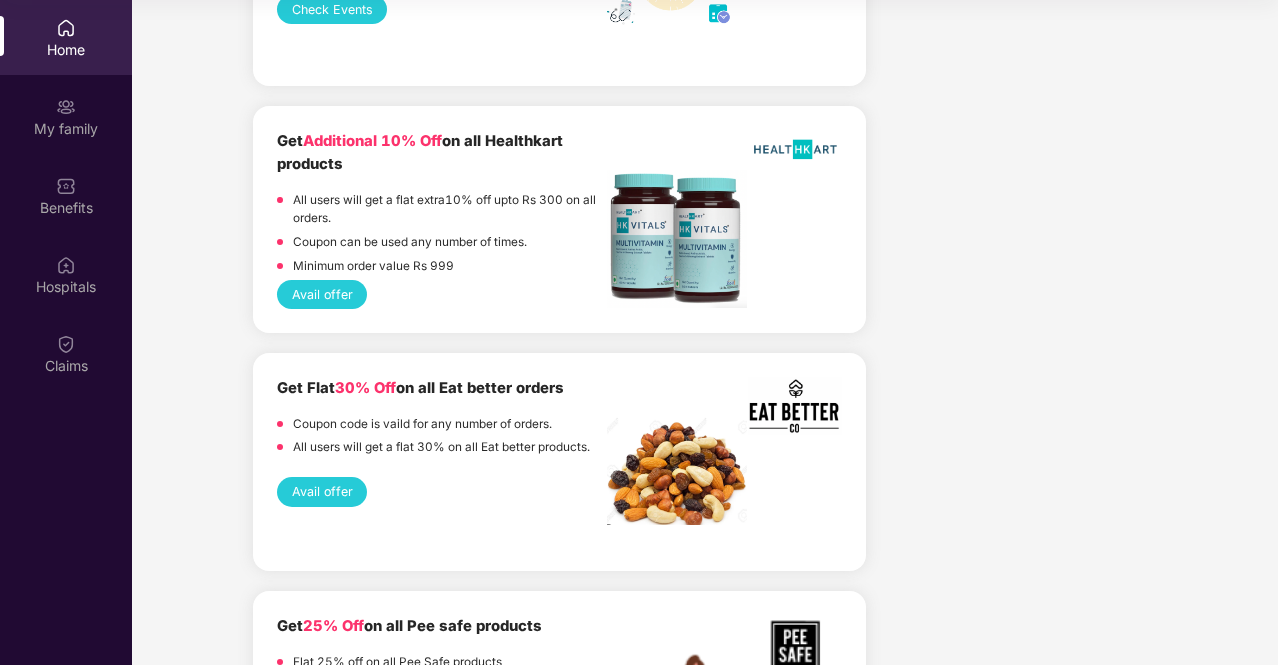 scroll, scrollTop: 1528, scrollLeft: 0, axis: vertical 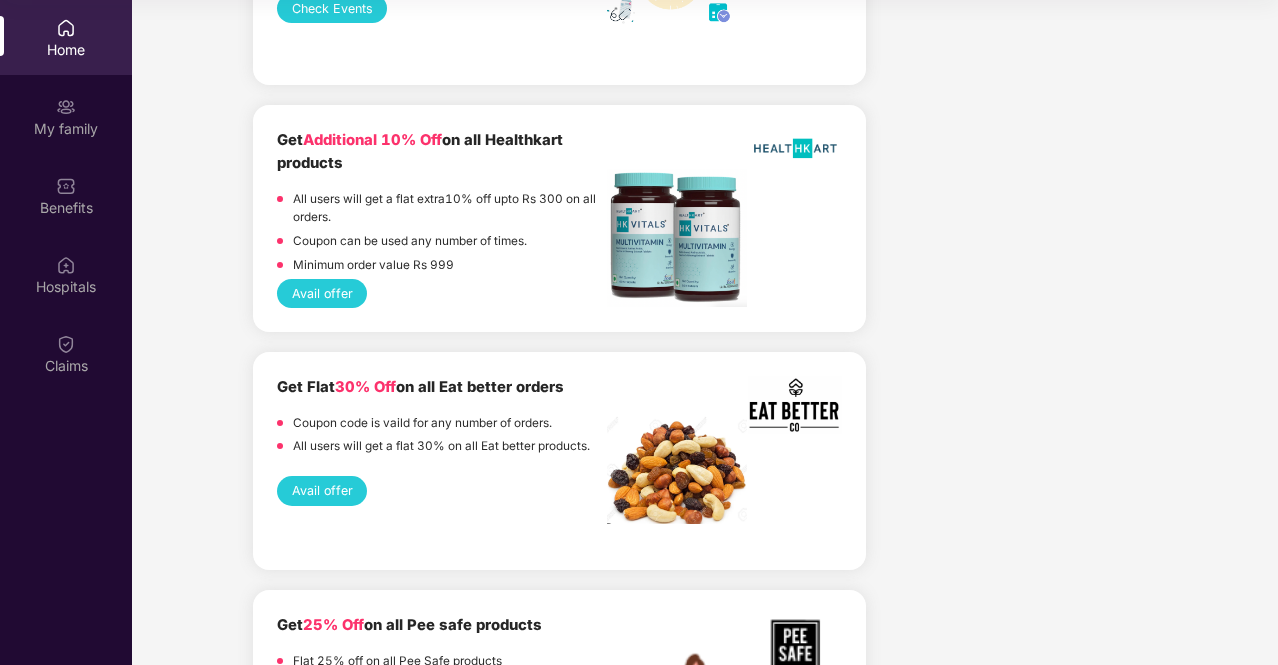 type 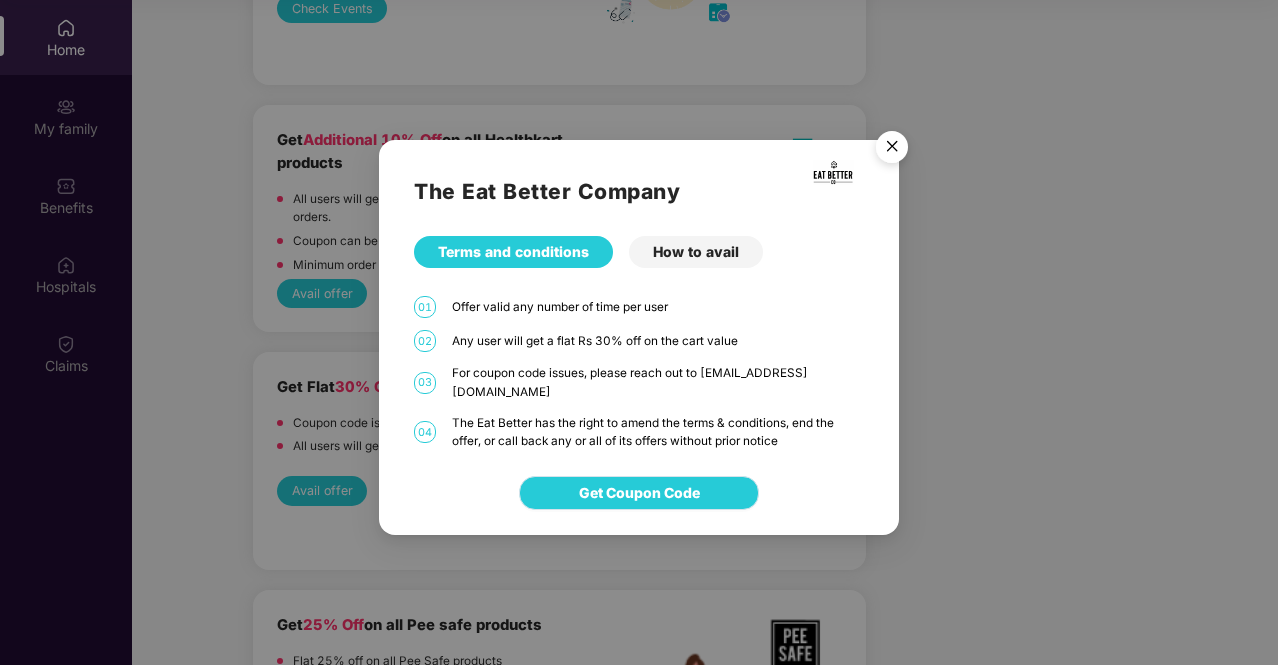 click on "Get Coupon Code" at bounding box center (639, 493) 